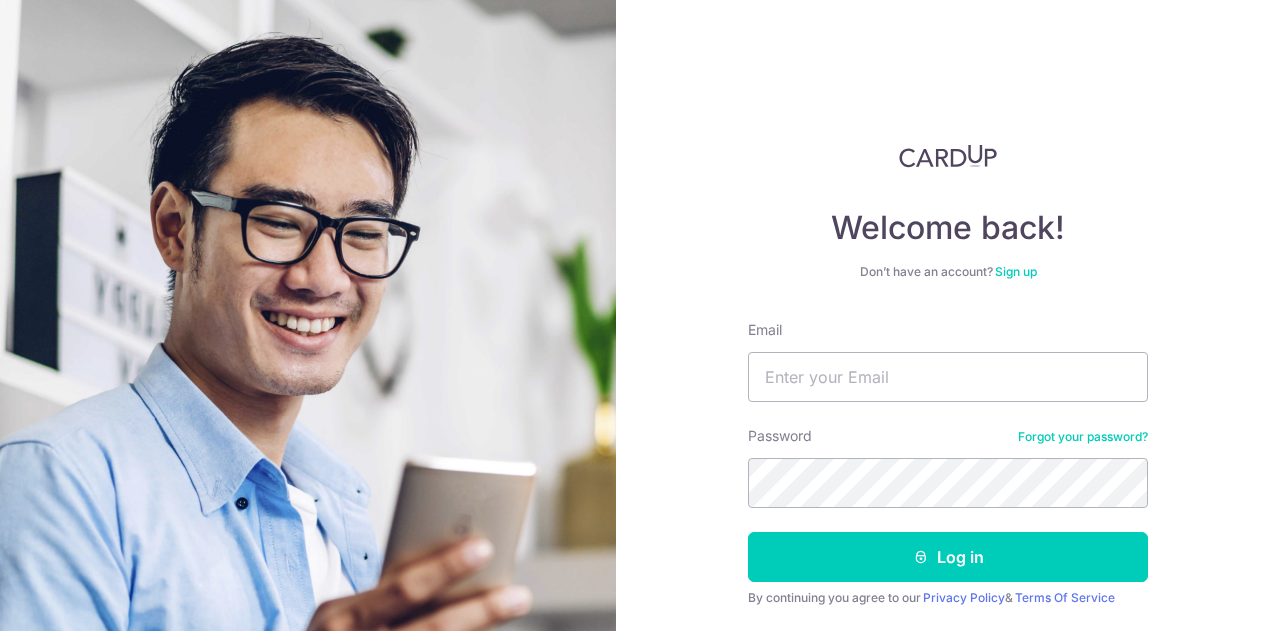 scroll, scrollTop: 0, scrollLeft: 0, axis: both 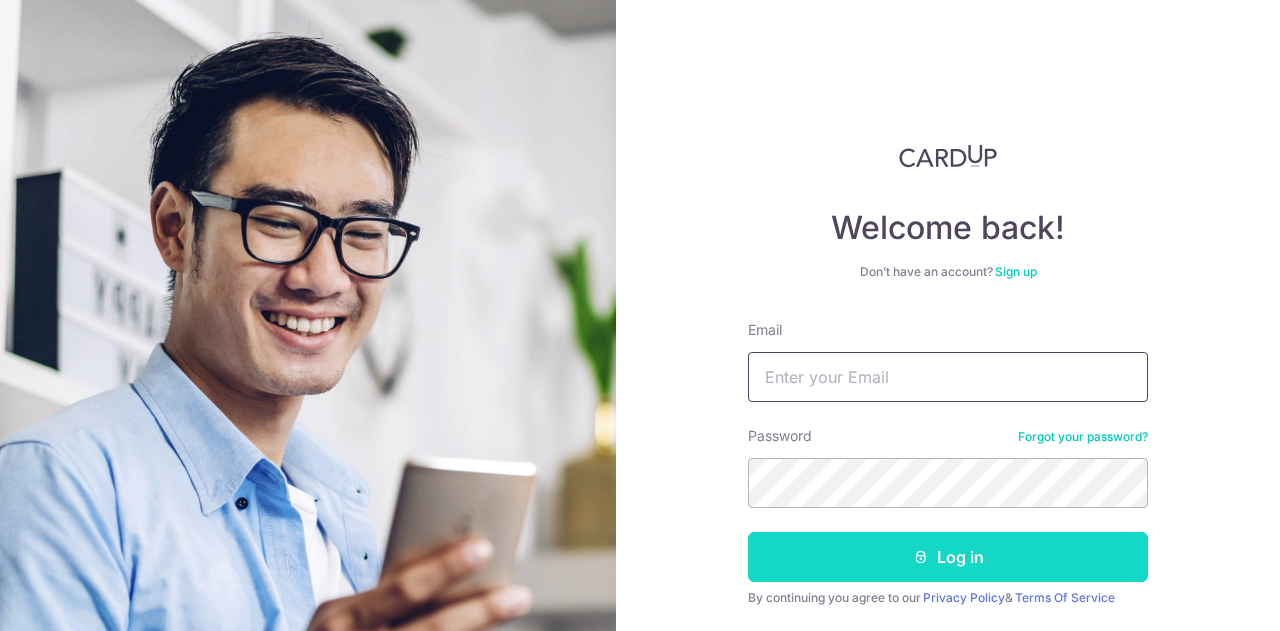 type on "[EMAIL]" 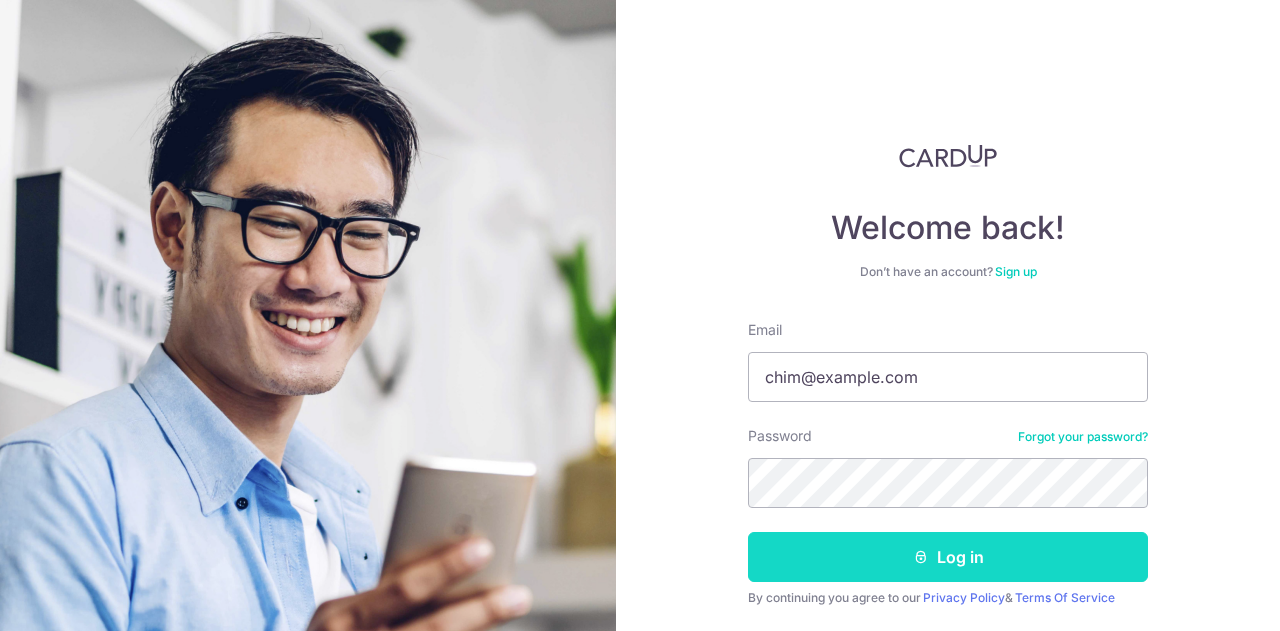 click on "Log in" at bounding box center (948, 557) 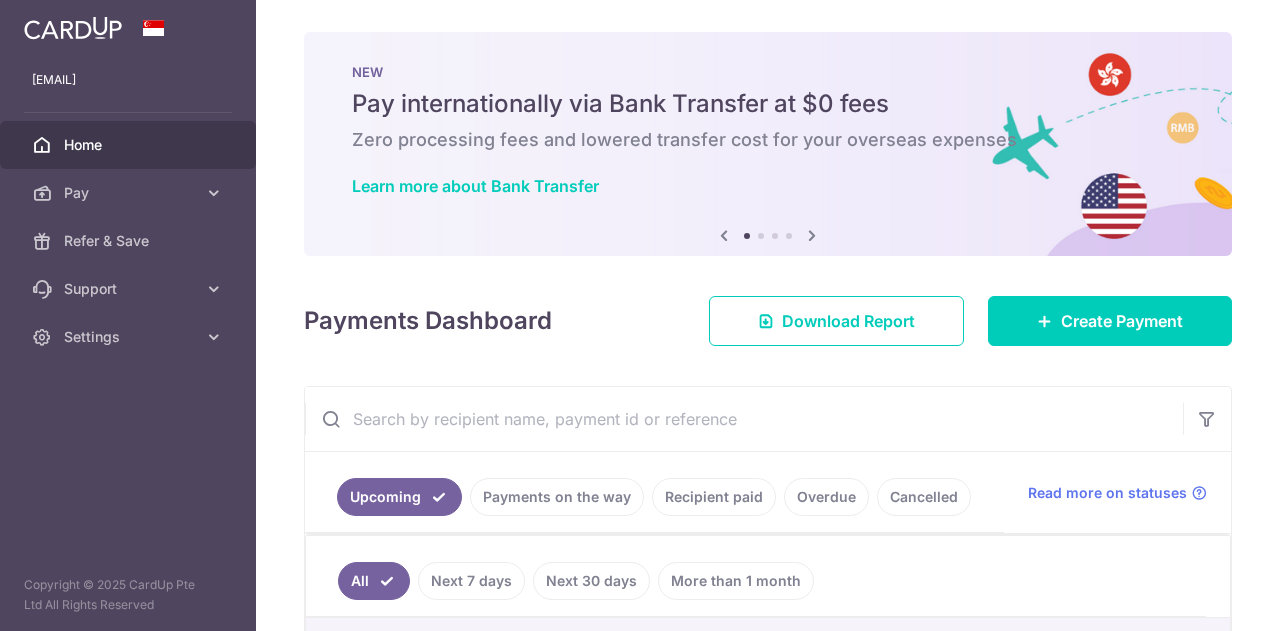 scroll, scrollTop: 0, scrollLeft: 0, axis: both 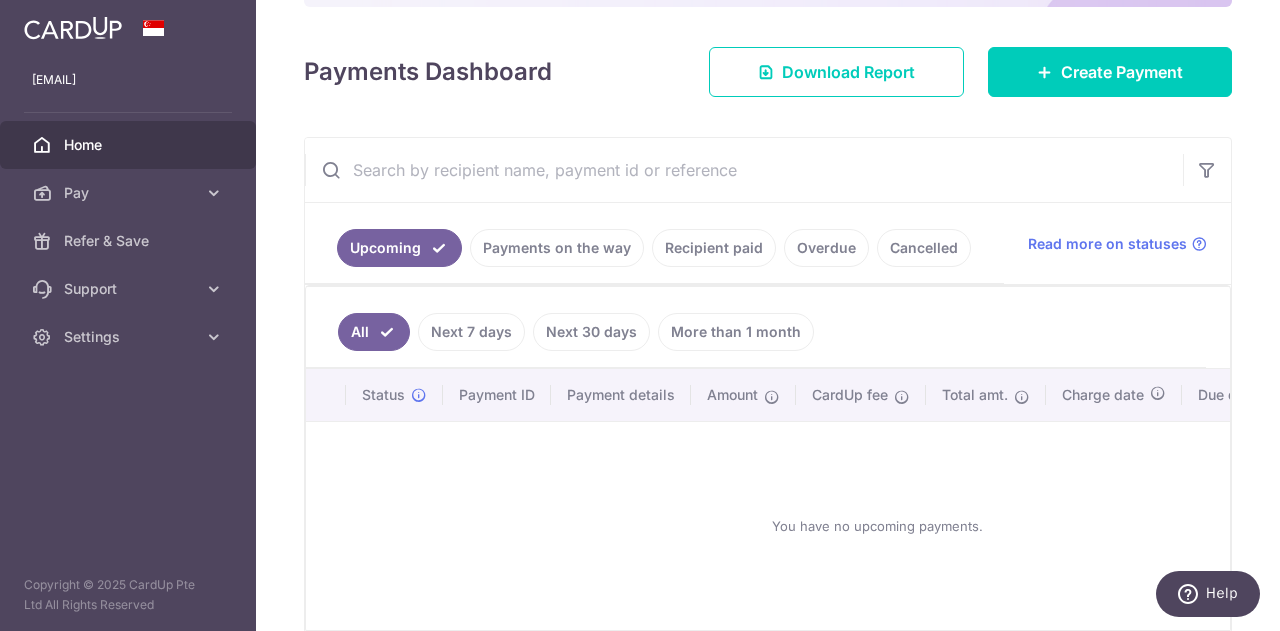 click on "Payments on the way" at bounding box center [557, 248] 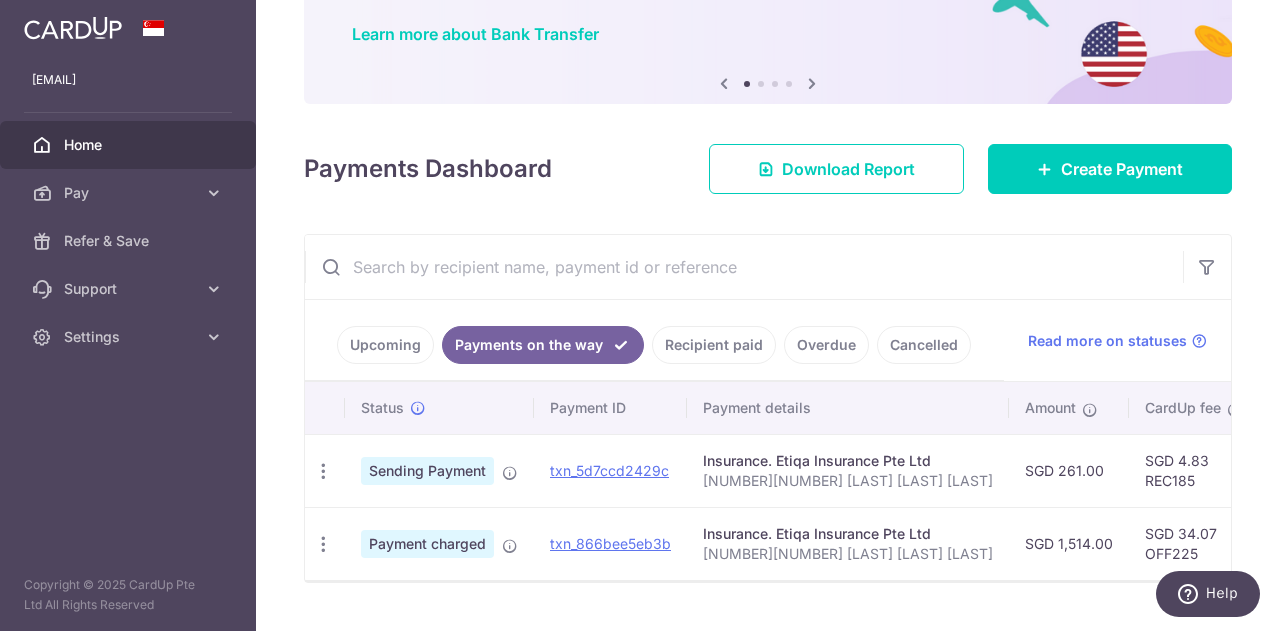 scroll, scrollTop: 203, scrollLeft: 0, axis: vertical 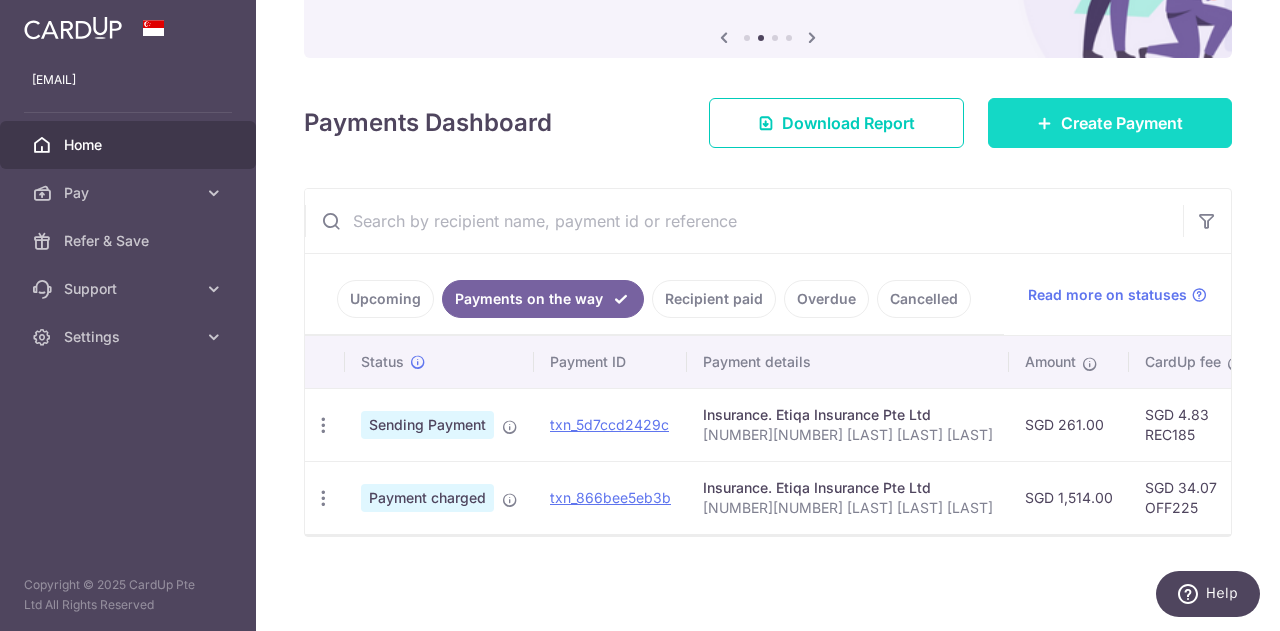 click on "Create Payment" at bounding box center (1122, 123) 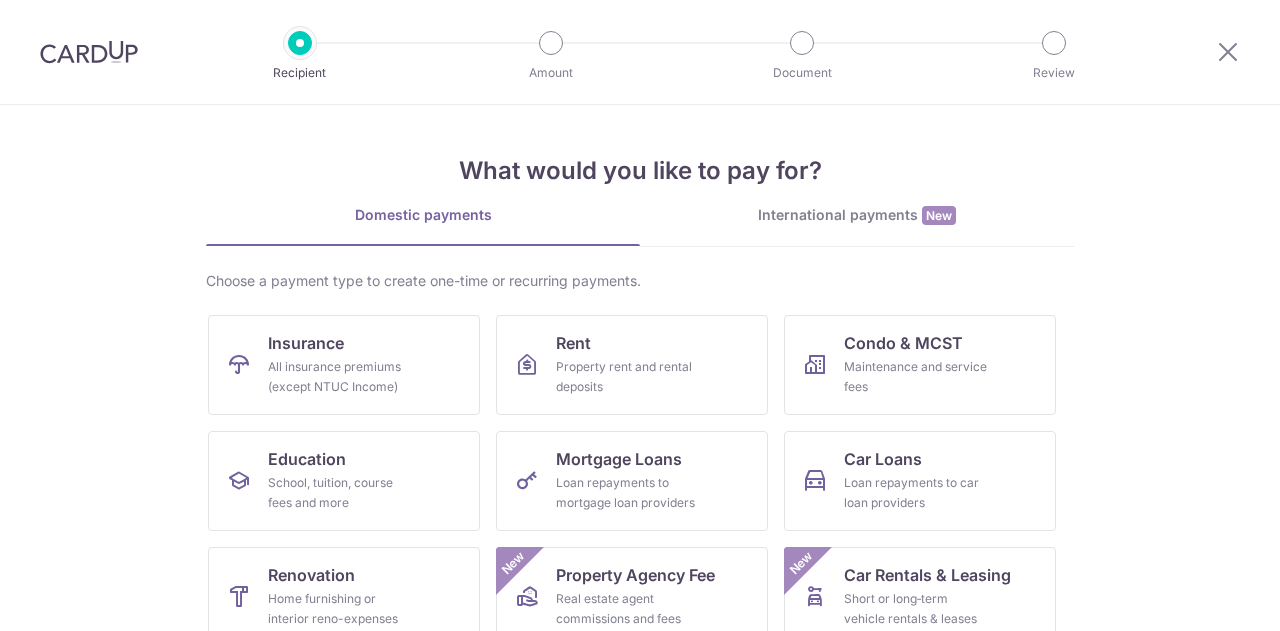 scroll, scrollTop: 0, scrollLeft: 0, axis: both 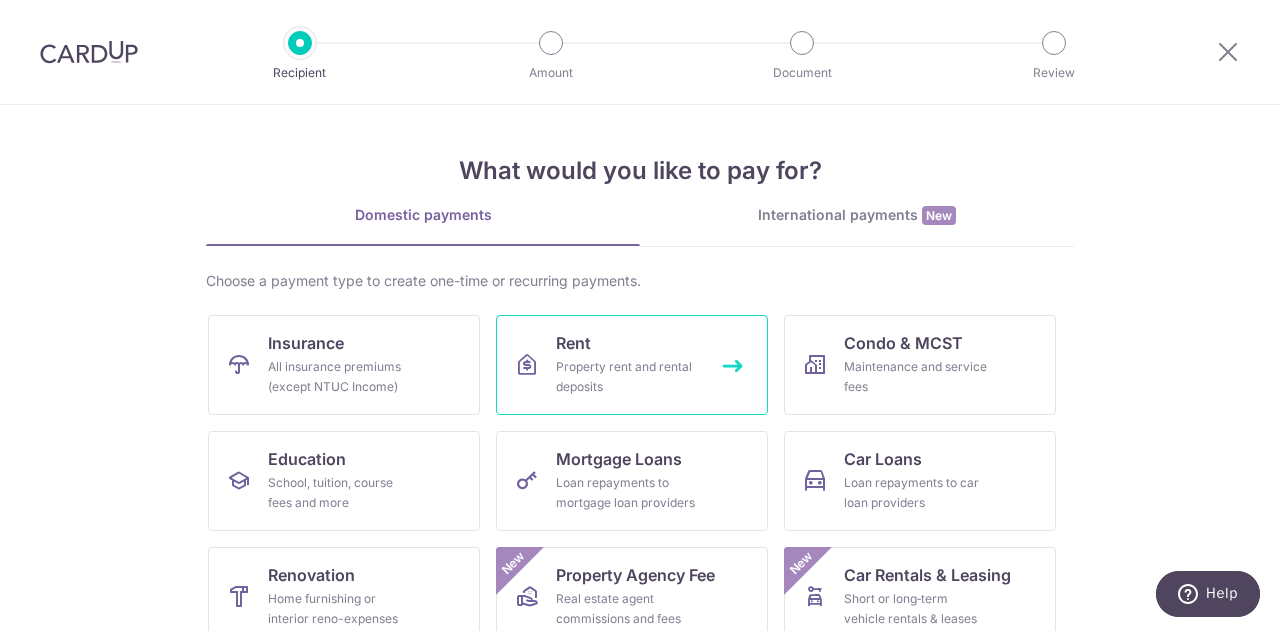 click on "Property rent and rental deposits" at bounding box center (628, 377) 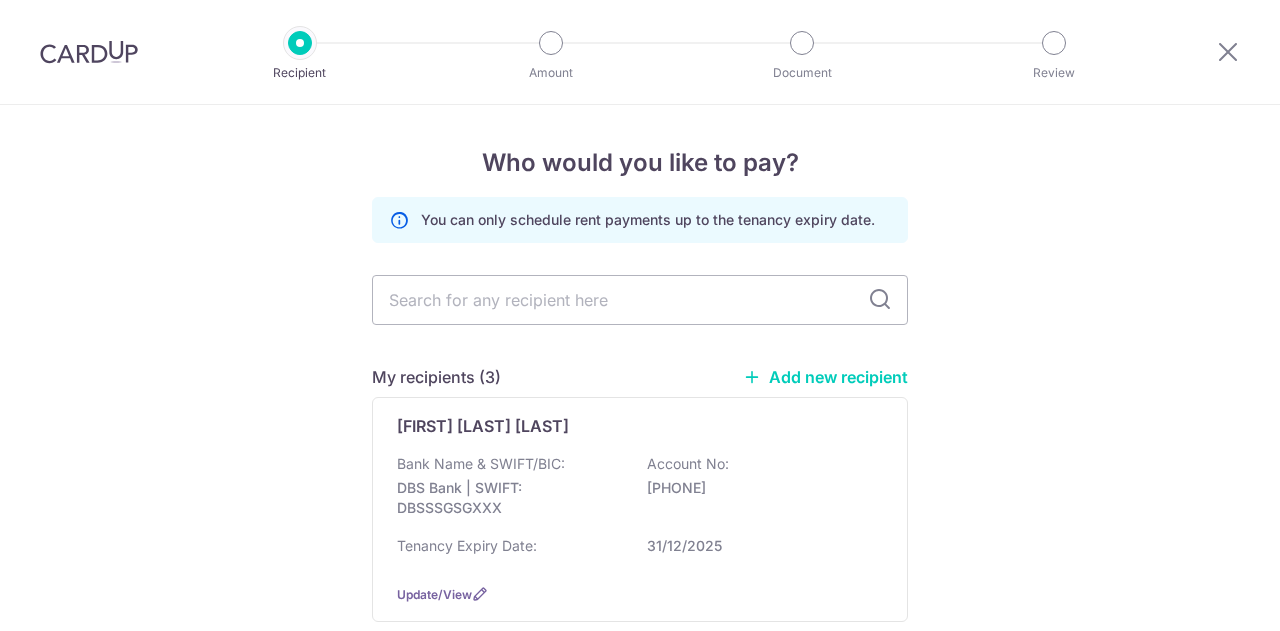 scroll, scrollTop: 0, scrollLeft: 0, axis: both 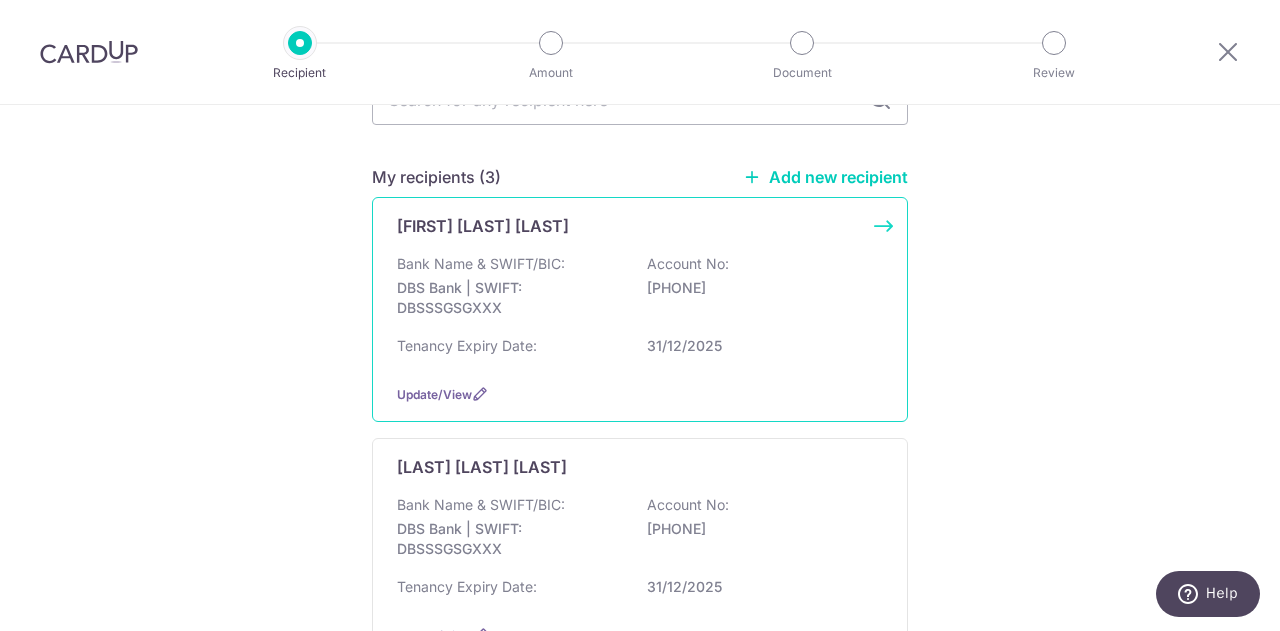 click on "DBS Bank | SWIFT: DBSSSGSGXXX" at bounding box center (509, 298) 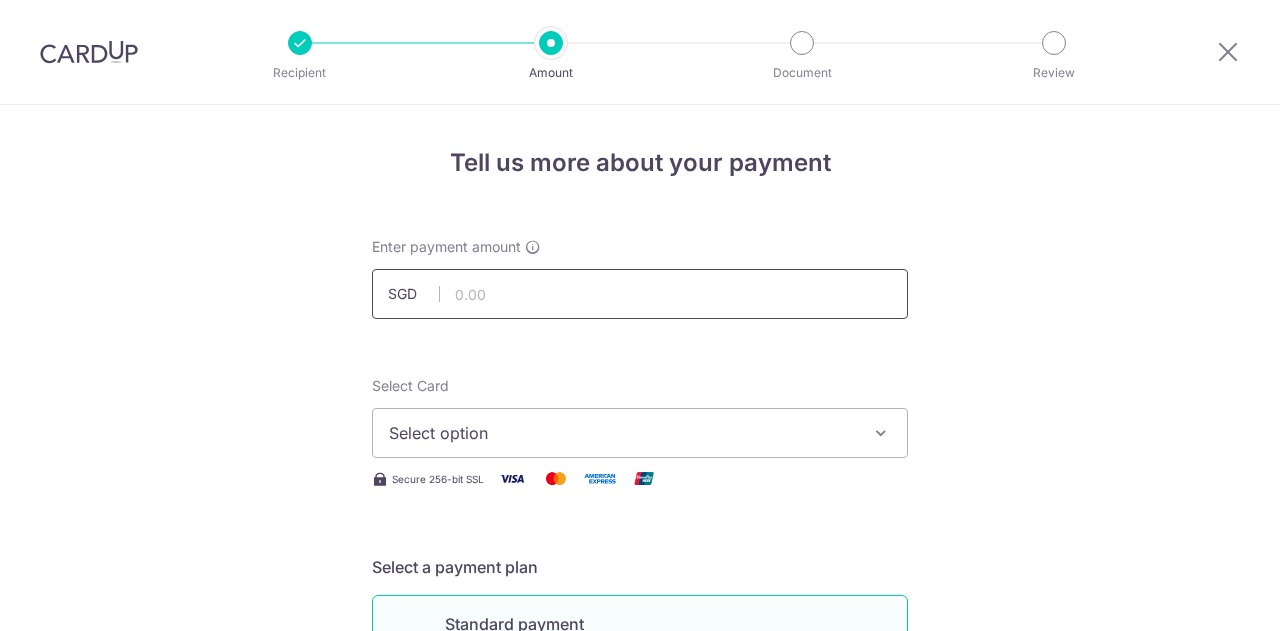scroll, scrollTop: 0, scrollLeft: 0, axis: both 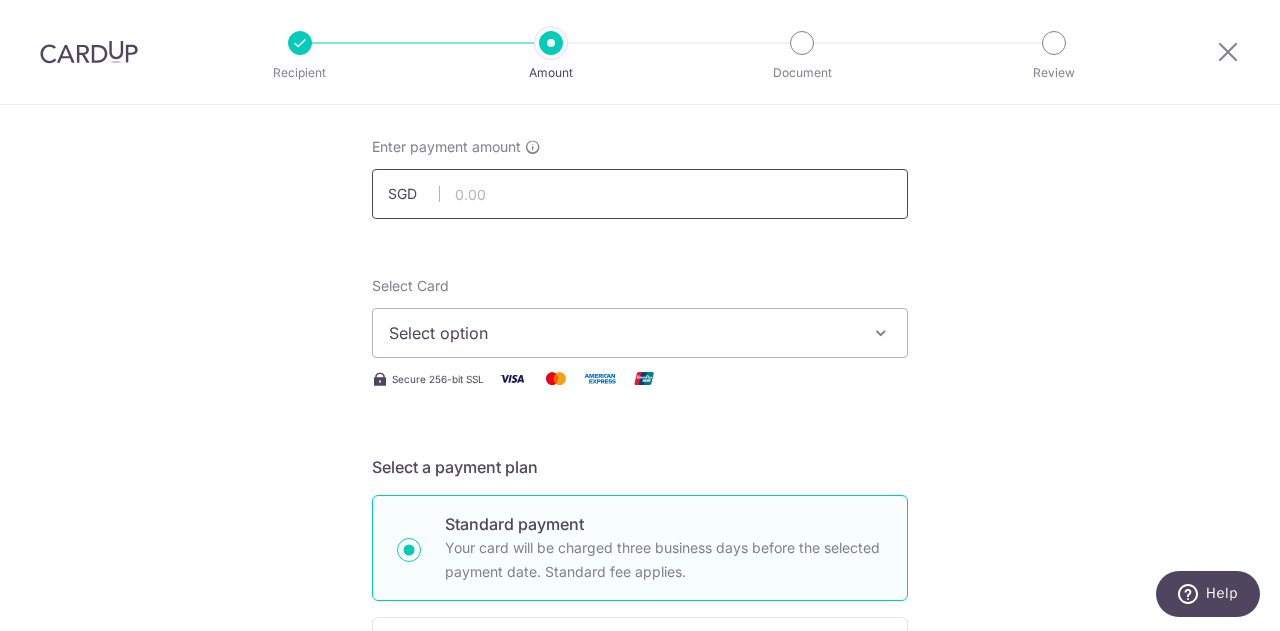 click at bounding box center [640, 194] 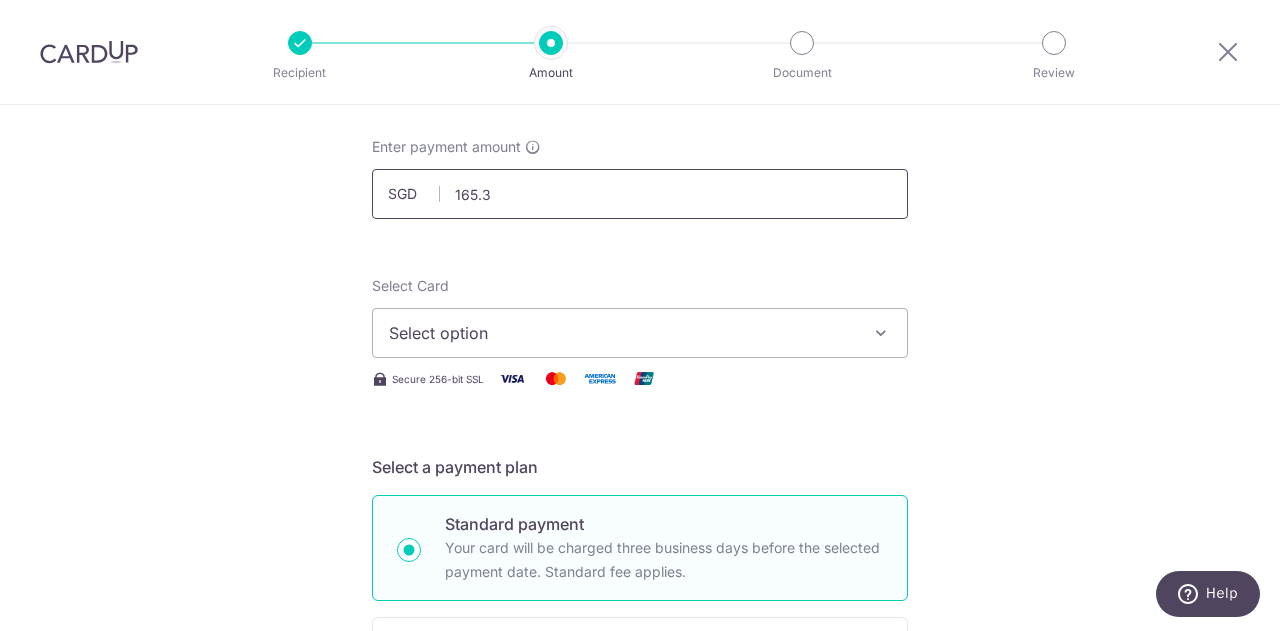 type on "165.38" 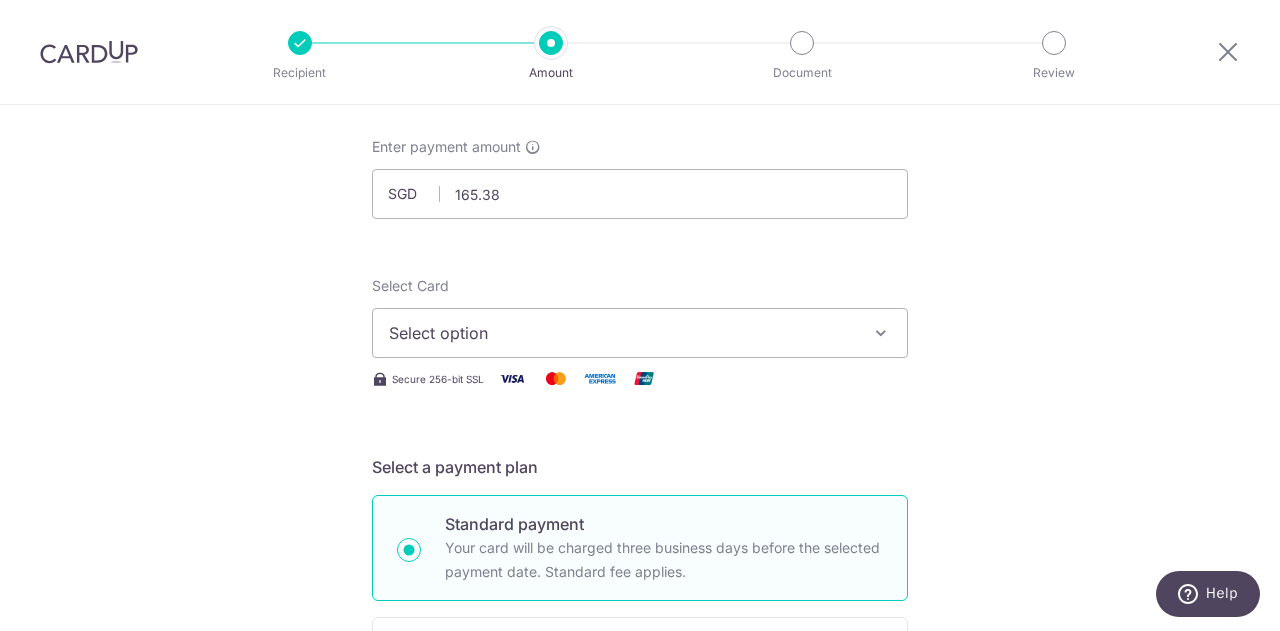 click on "Enter payment amount
SGD
165.38
165.38
Select Card
Select option
Add credit card
Your Cards
**** ****
**** ****
**** ****
**** ****
**** ****
**** ****
Secure 256-bit SSL
Text
New card details" at bounding box center (640, 928) 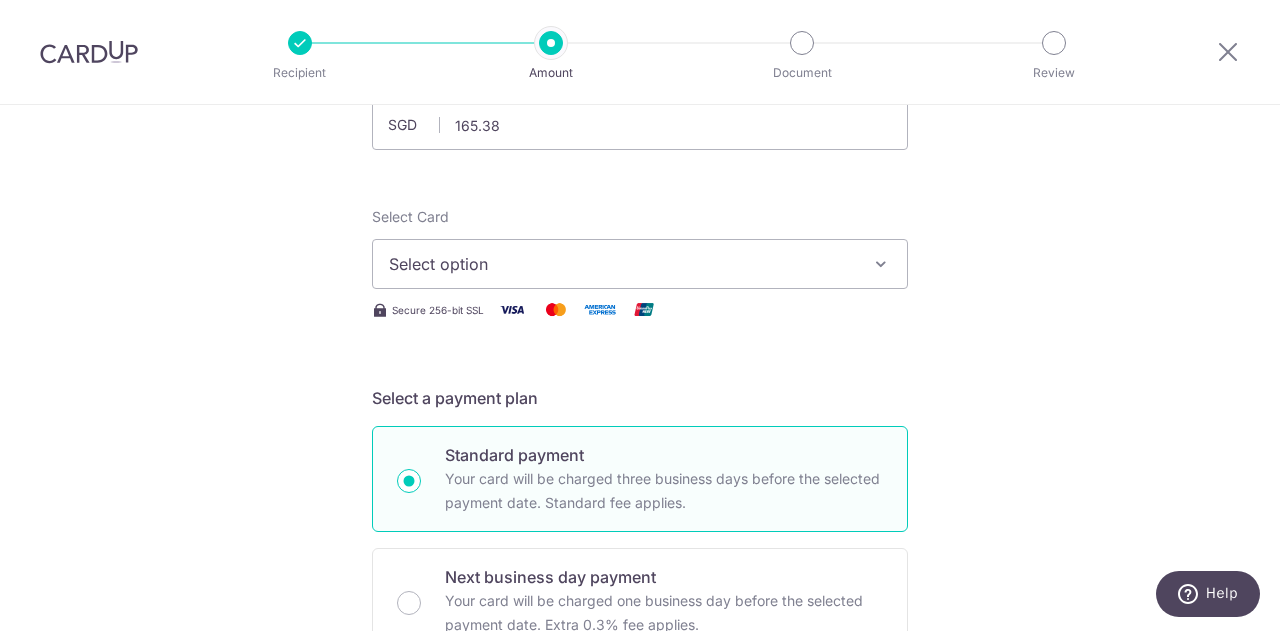 scroll, scrollTop: 200, scrollLeft: 0, axis: vertical 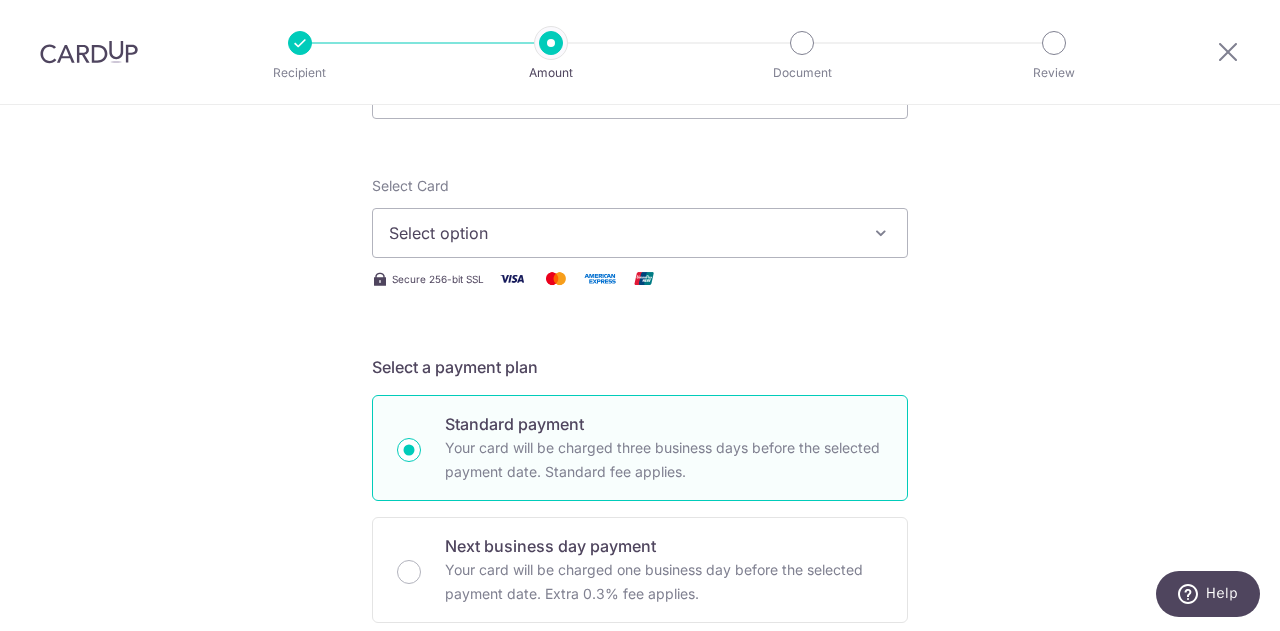 click on "Select option" at bounding box center [622, 233] 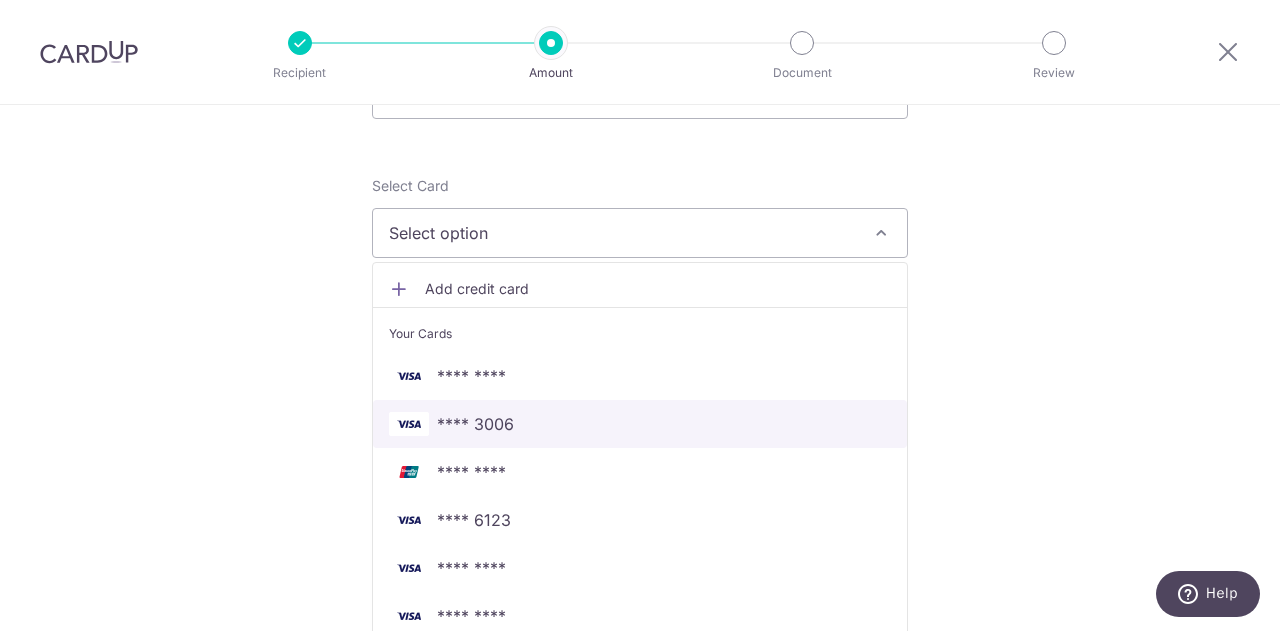 click on "**** 3006" at bounding box center [475, 424] 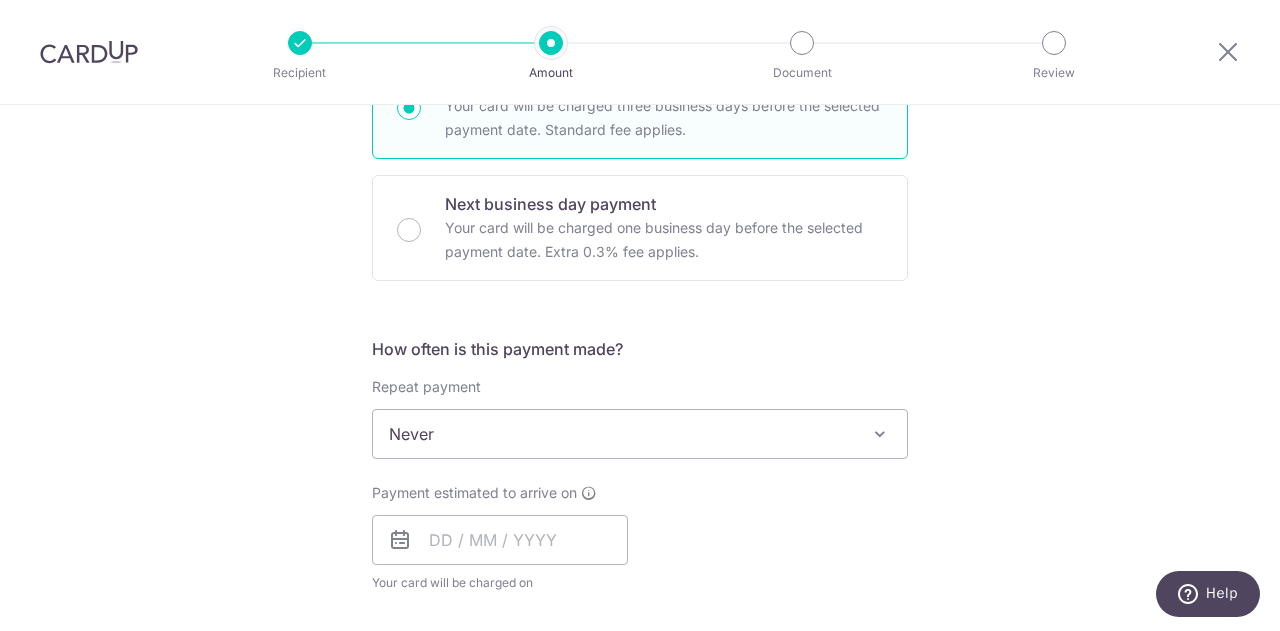 scroll, scrollTop: 600, scrollLeft: 0, axis: vertical 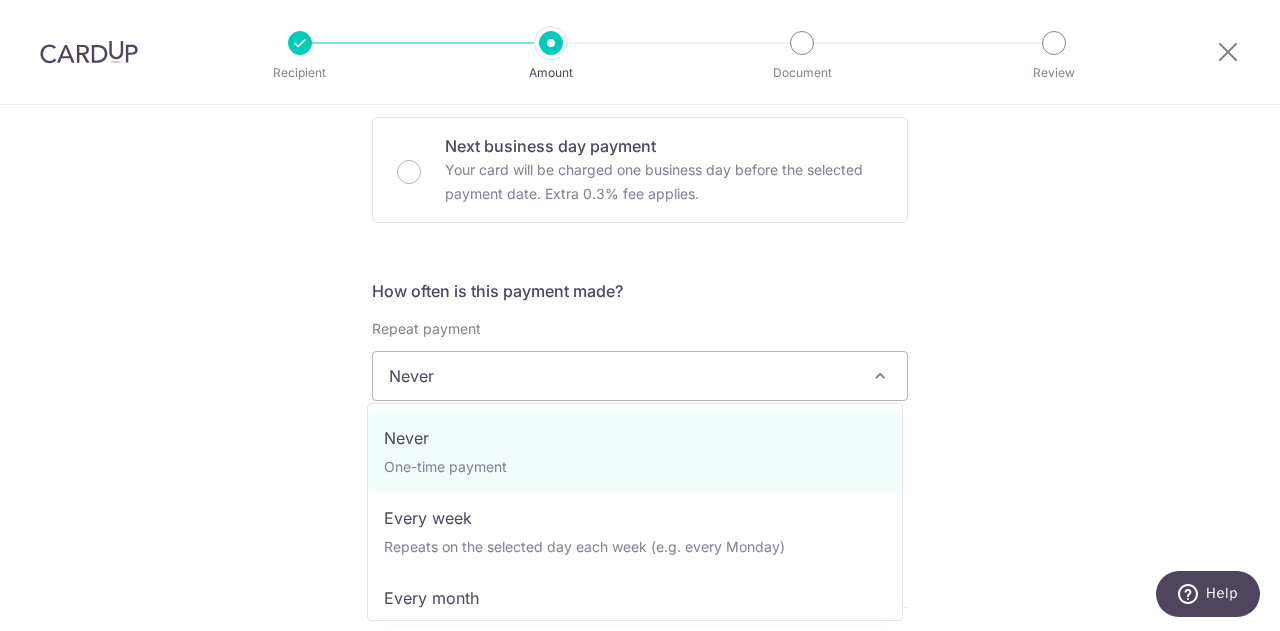 click on "Never" at bounding box center [640, 376] 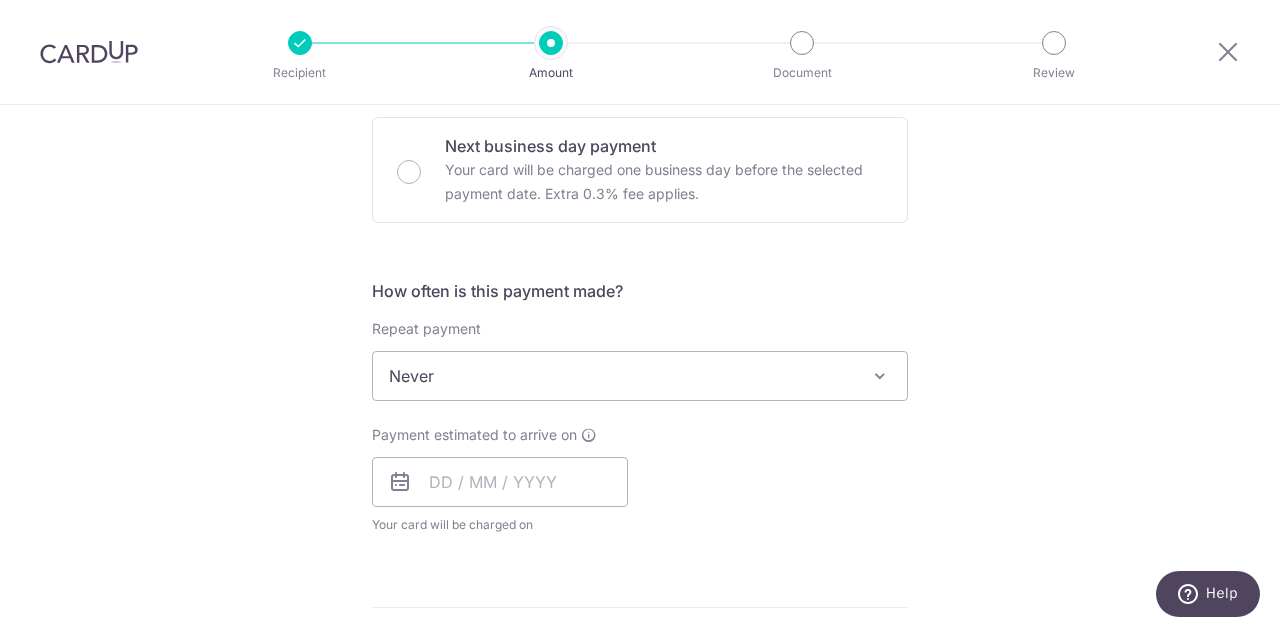 scroll, scrollTop: 800, scrollLeft: 0, axis: vertical 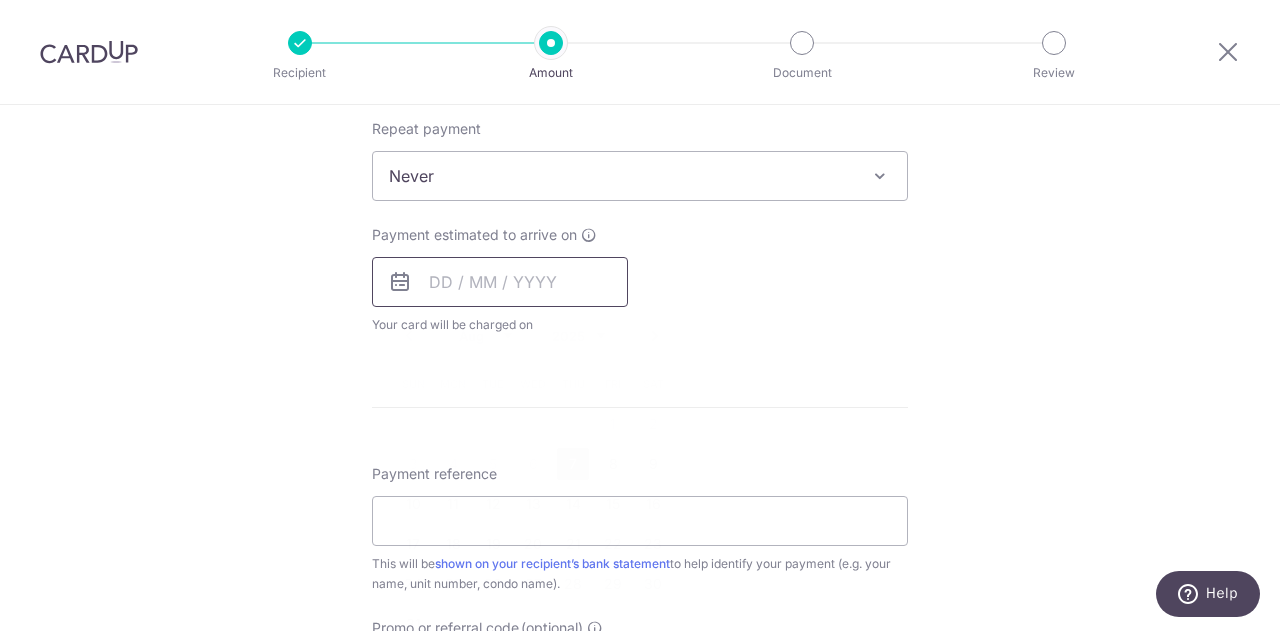 click at bounding box center [500, 282] 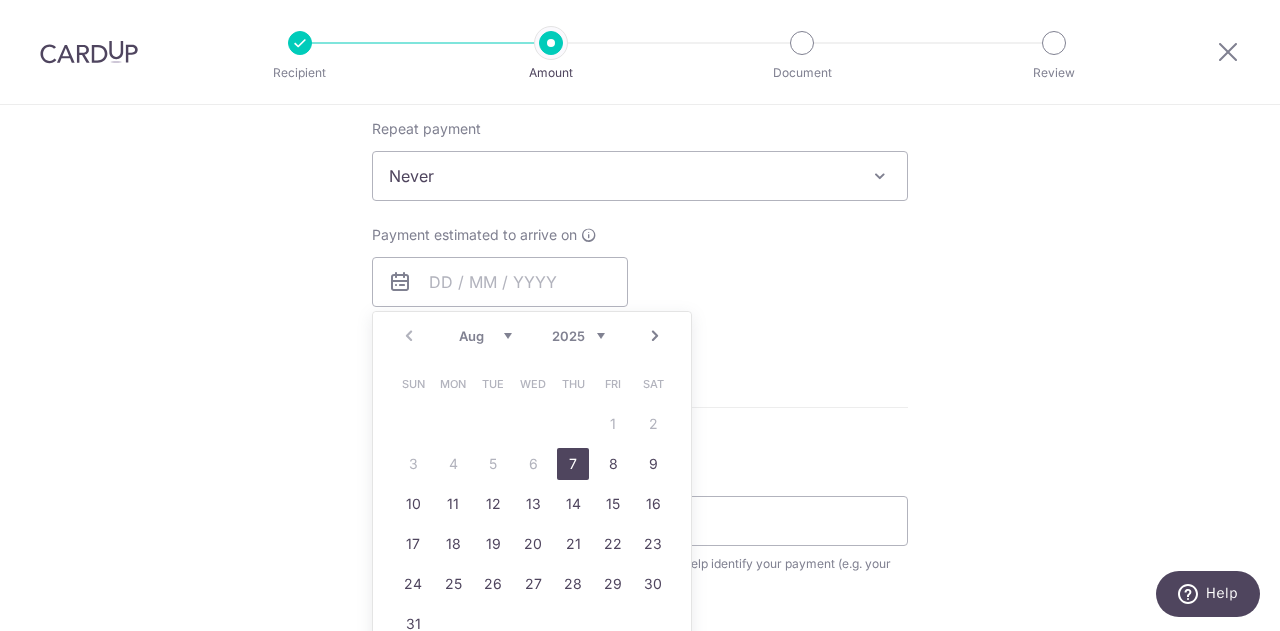 click on "7" at bounding box center [573, 464] 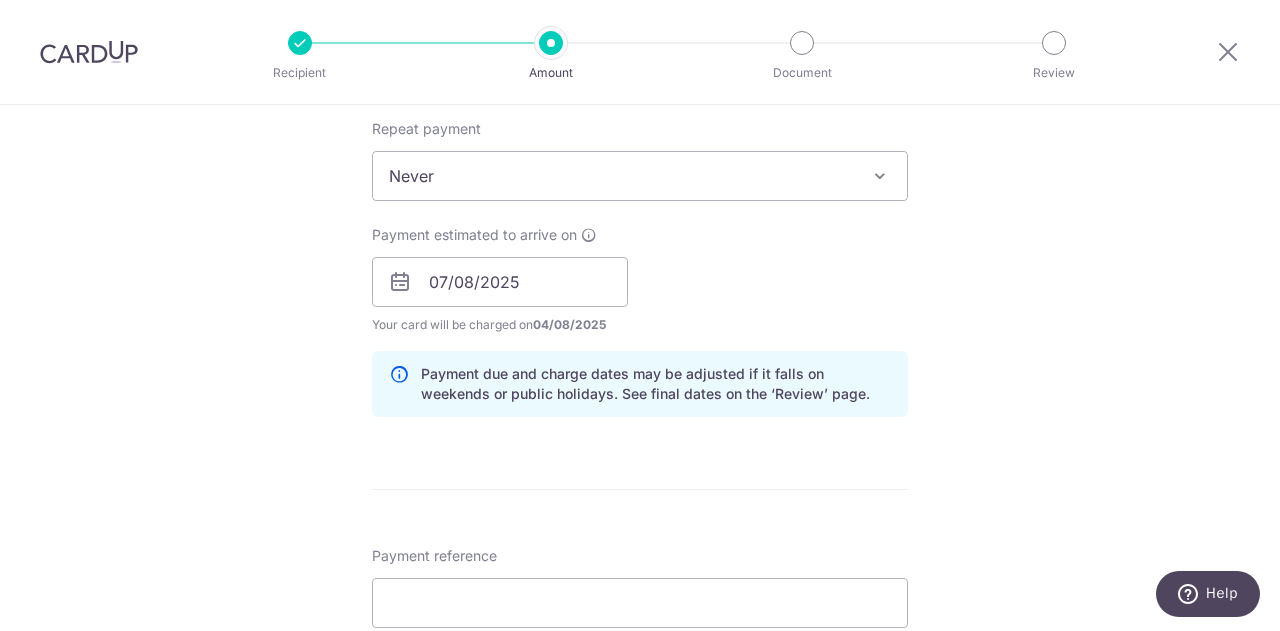 scroll, scrollTop: 900, scrollLeft: 0, axis: vertical 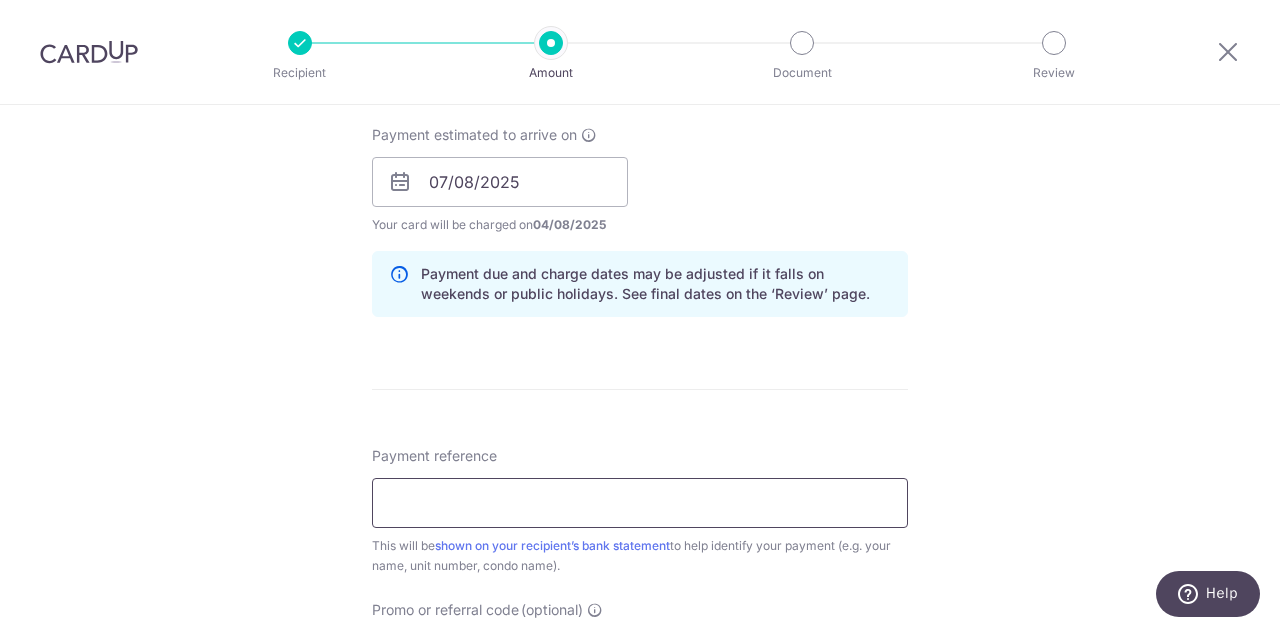 click on "Payment reference" at bounding box center (640, 503) 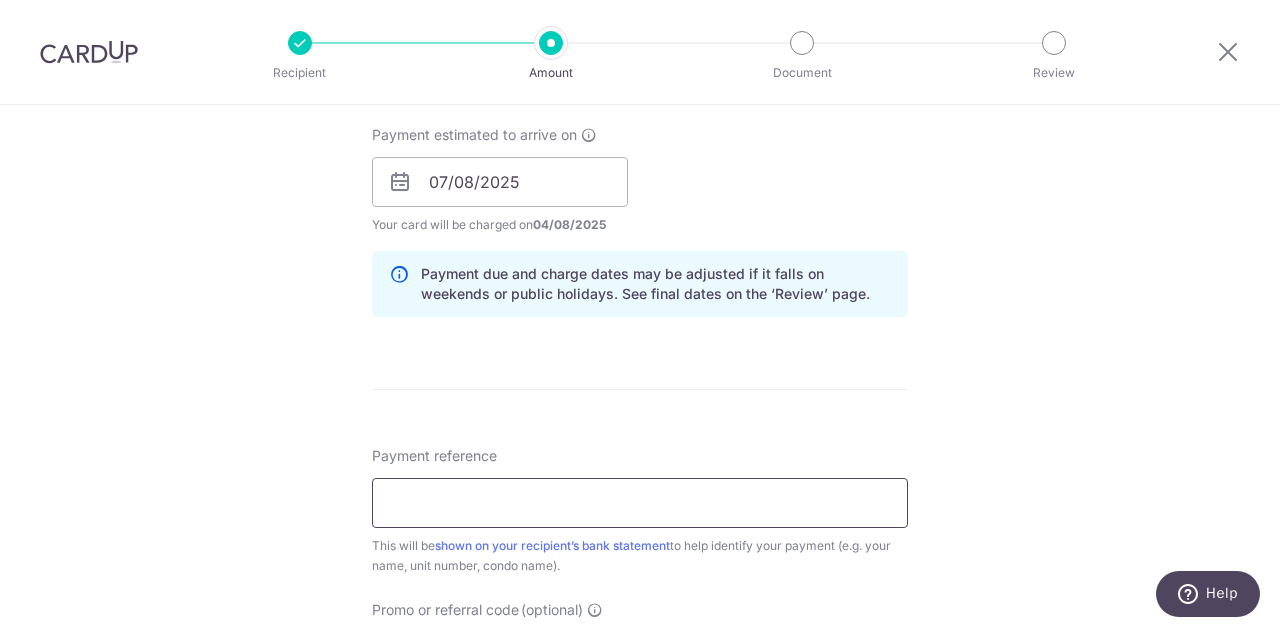 type on "[FIRST] [LAST]" 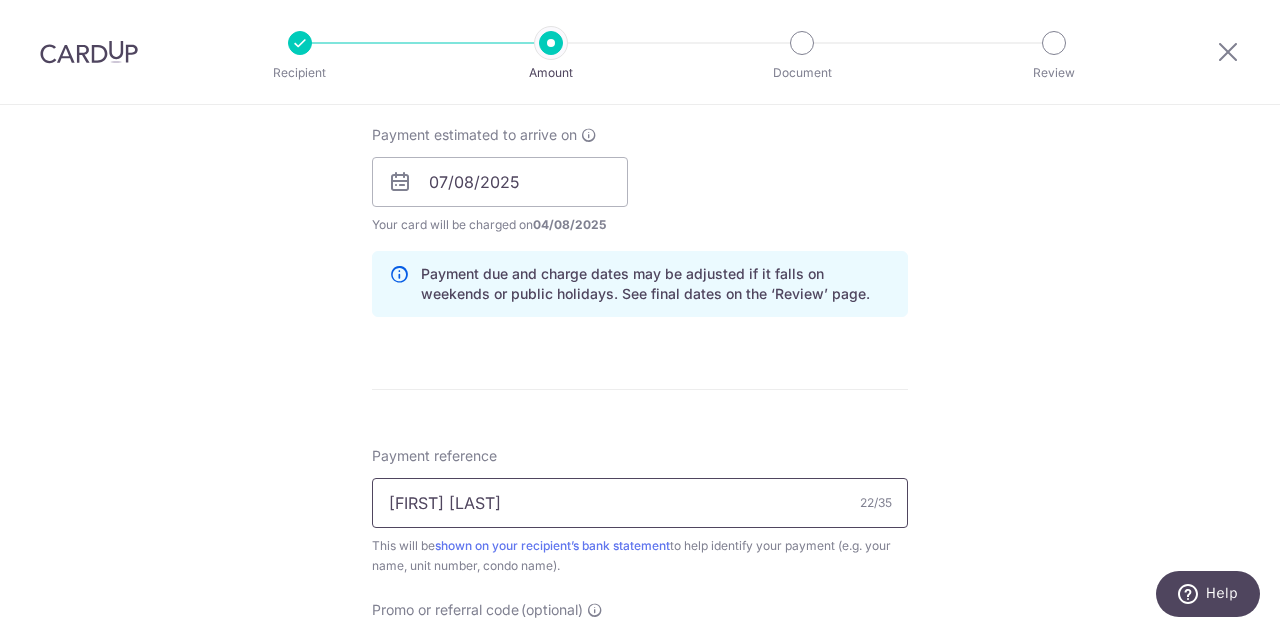 scroll, scrollTop: 1100, scrollLeft: 0, axis: vertical 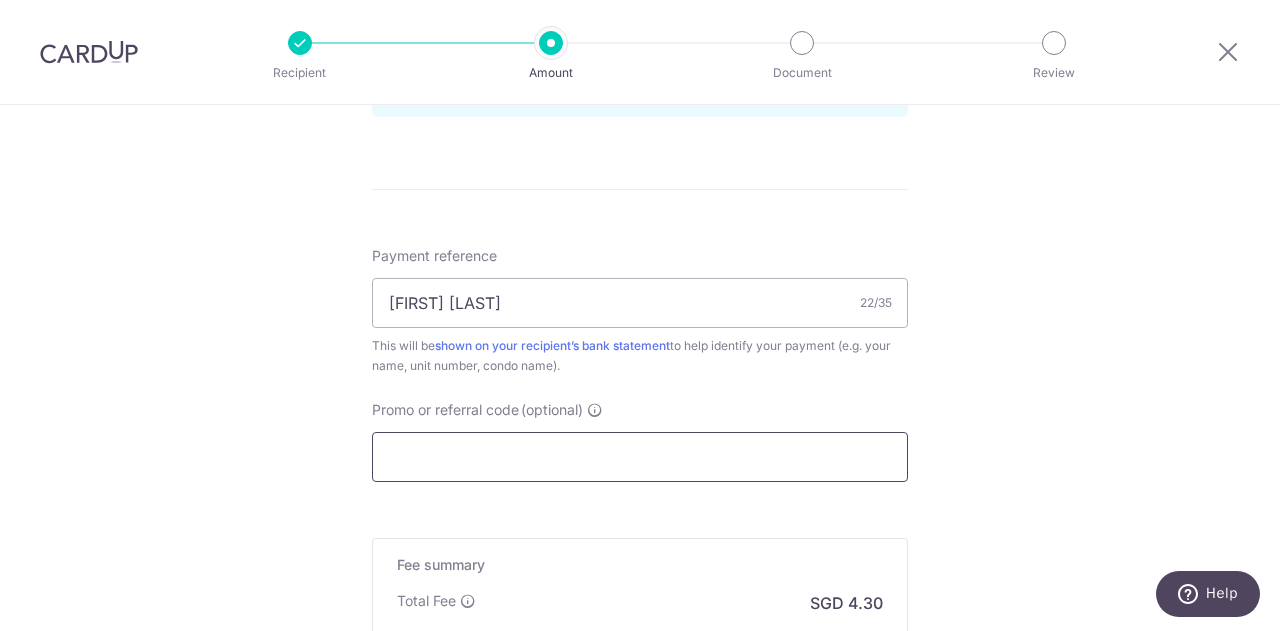 click on "Promo or referral code
(optional)" at bounding box center (640, 457) 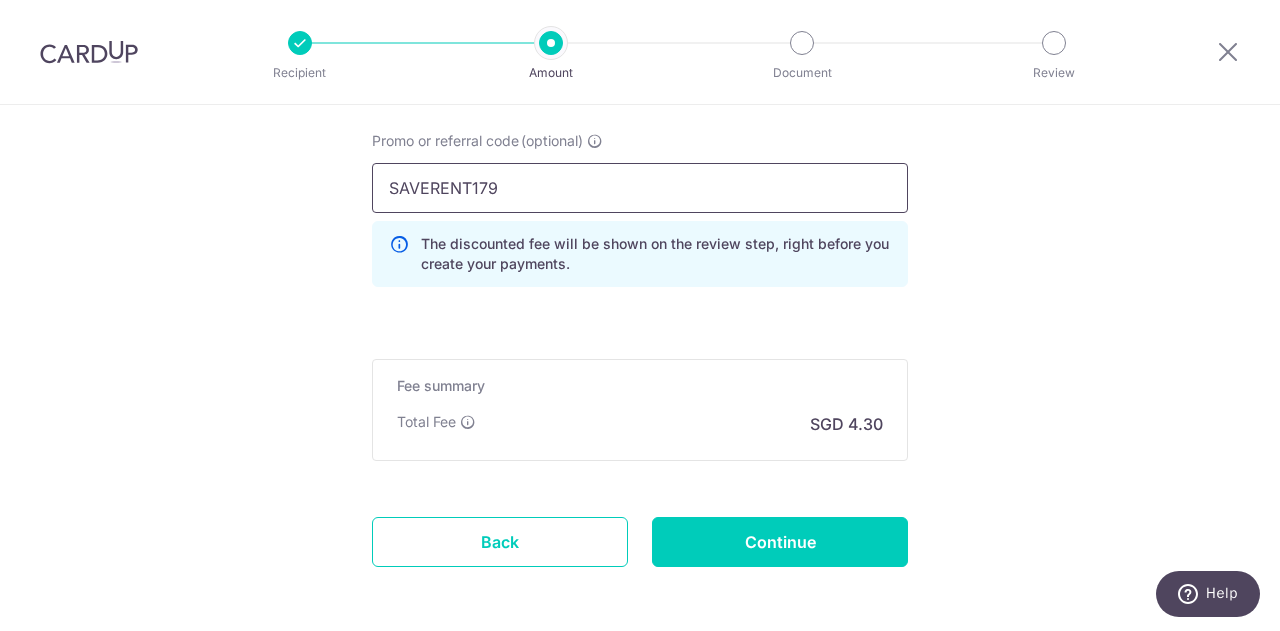 scroll, scrollTop: 1400, scrollLeft: 0, axis: vertical 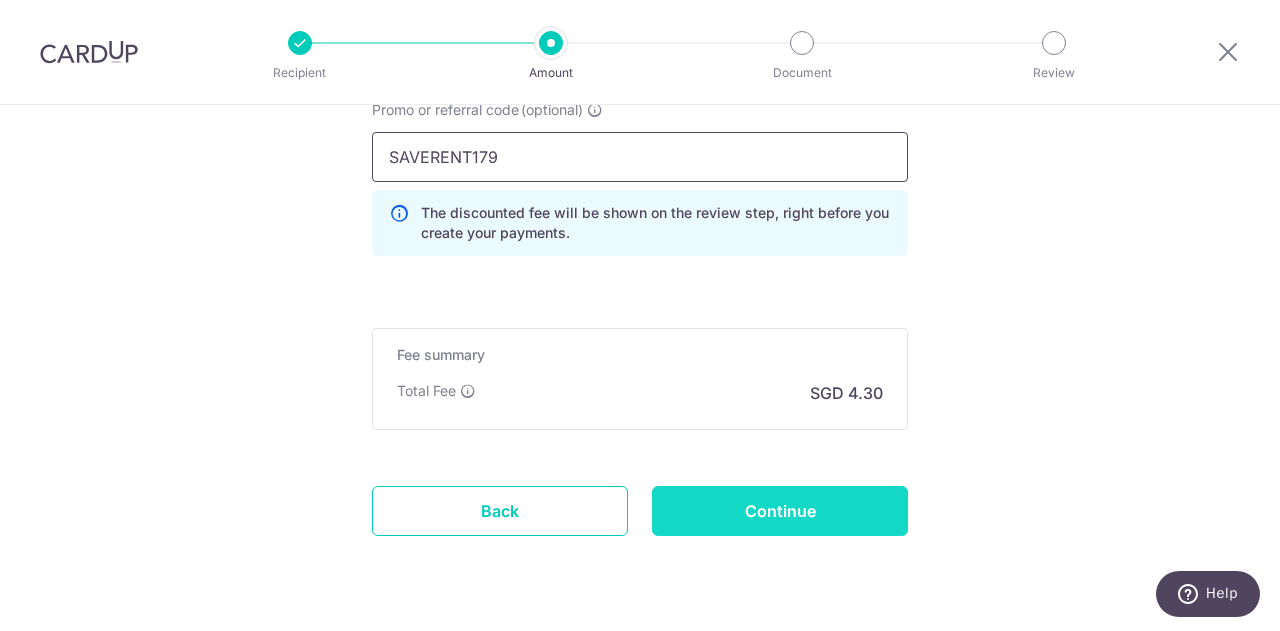 type on "SAVERENT179" 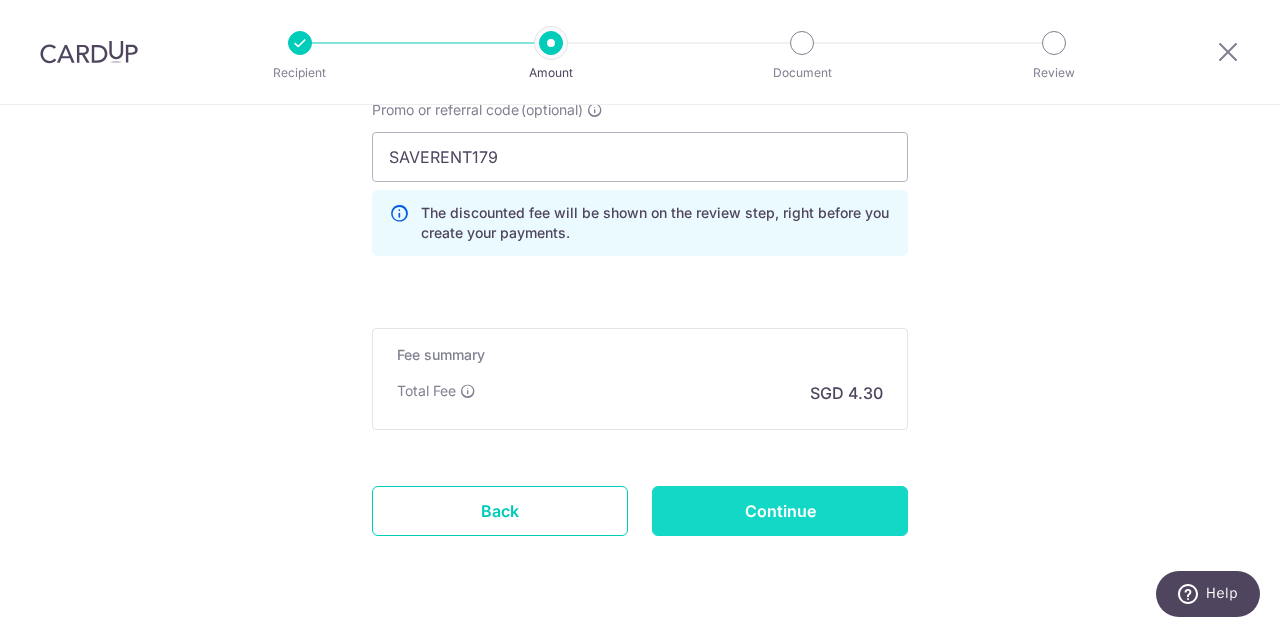 click on "Continue" at bounding box center (780, 511) 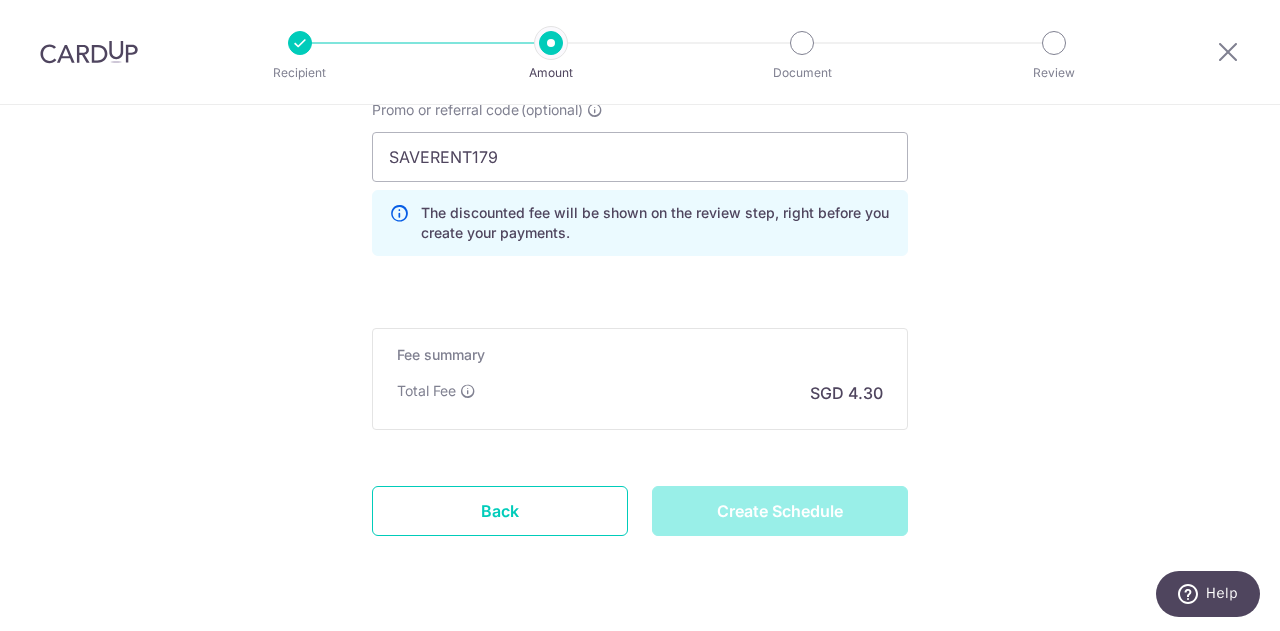 type on "Create Schedule" 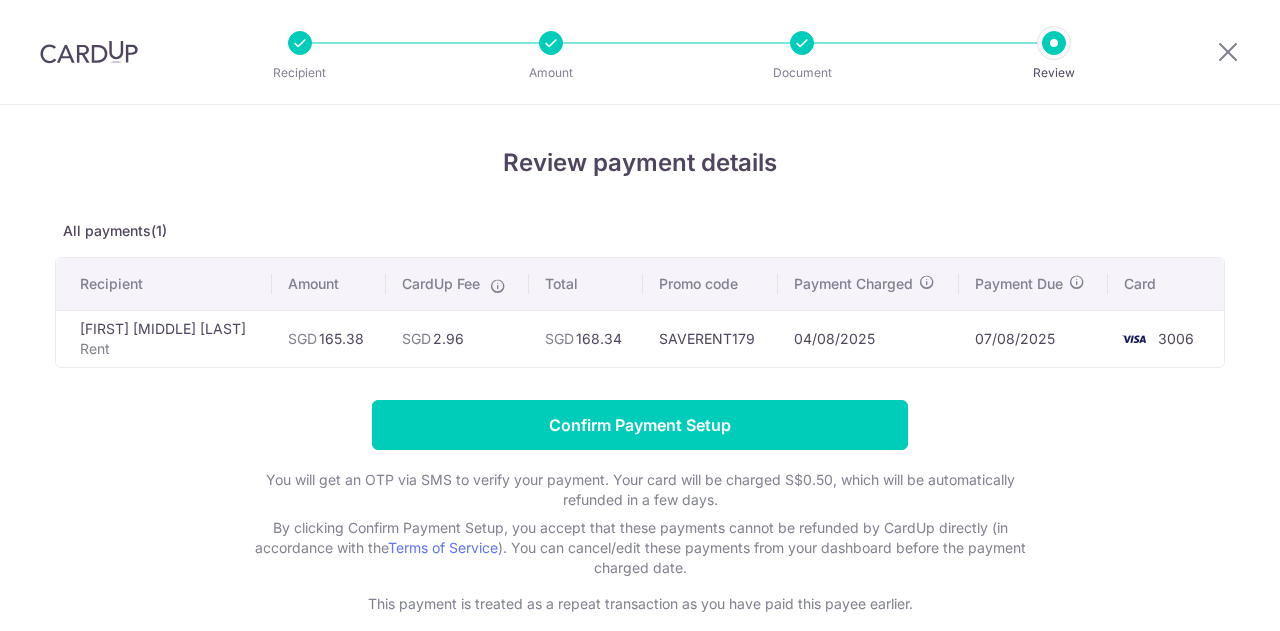 scroll, scrollTop: 0, scrollLeft: 0, axis: both 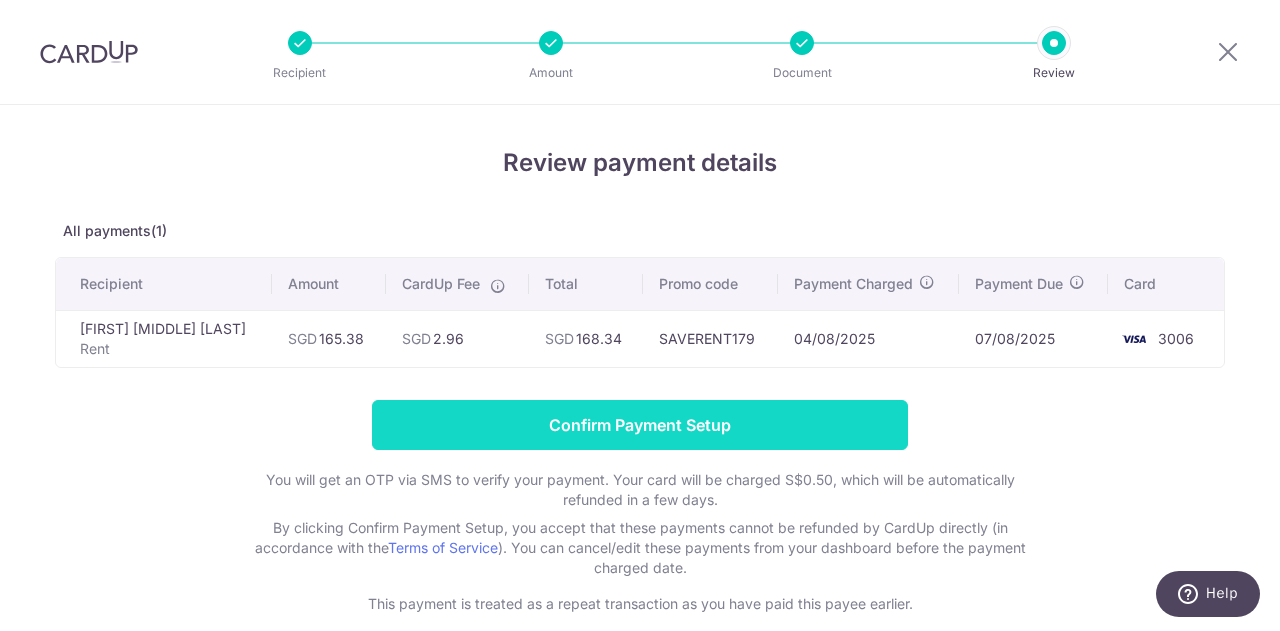 click on "Confirm Payment Setup" at bounding box center (640, 425) 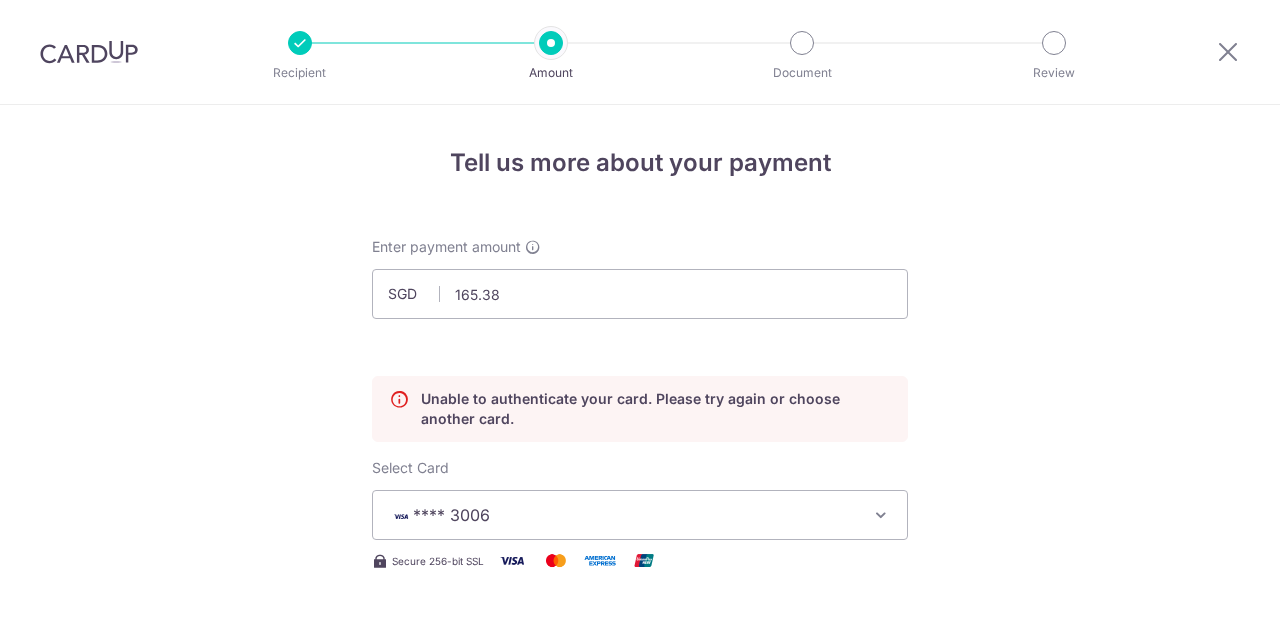 scroll, scrollTop: 0, scrollLeft: 0, axis: both 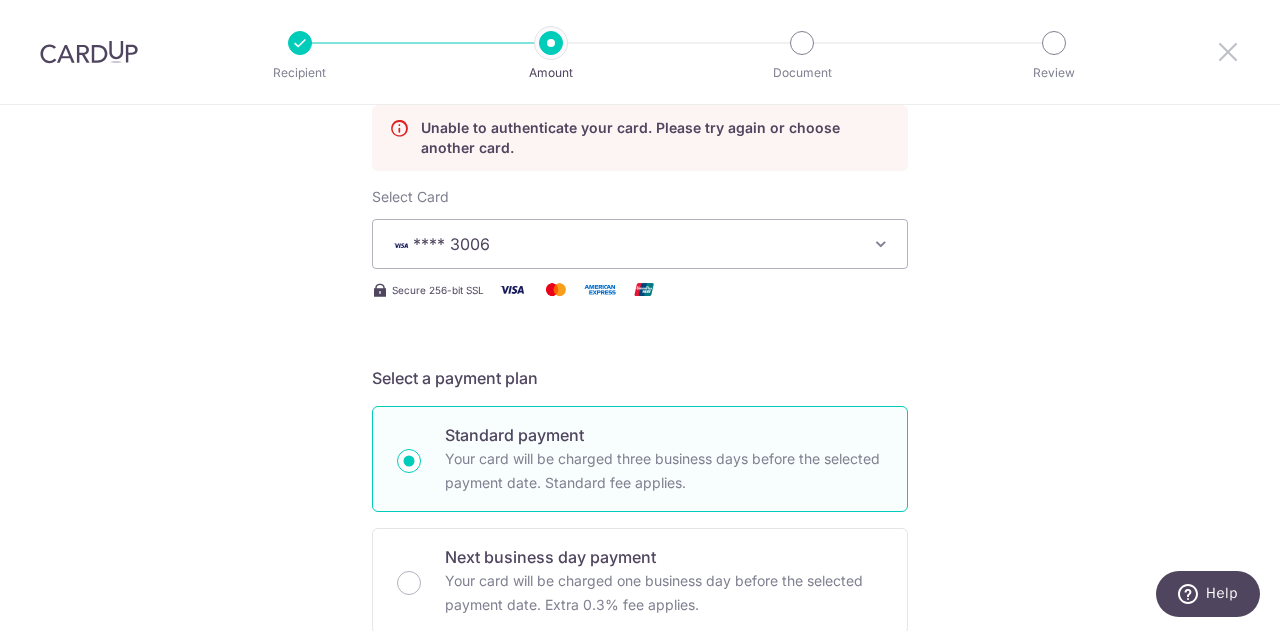 click at bounding box center (1228, 51) 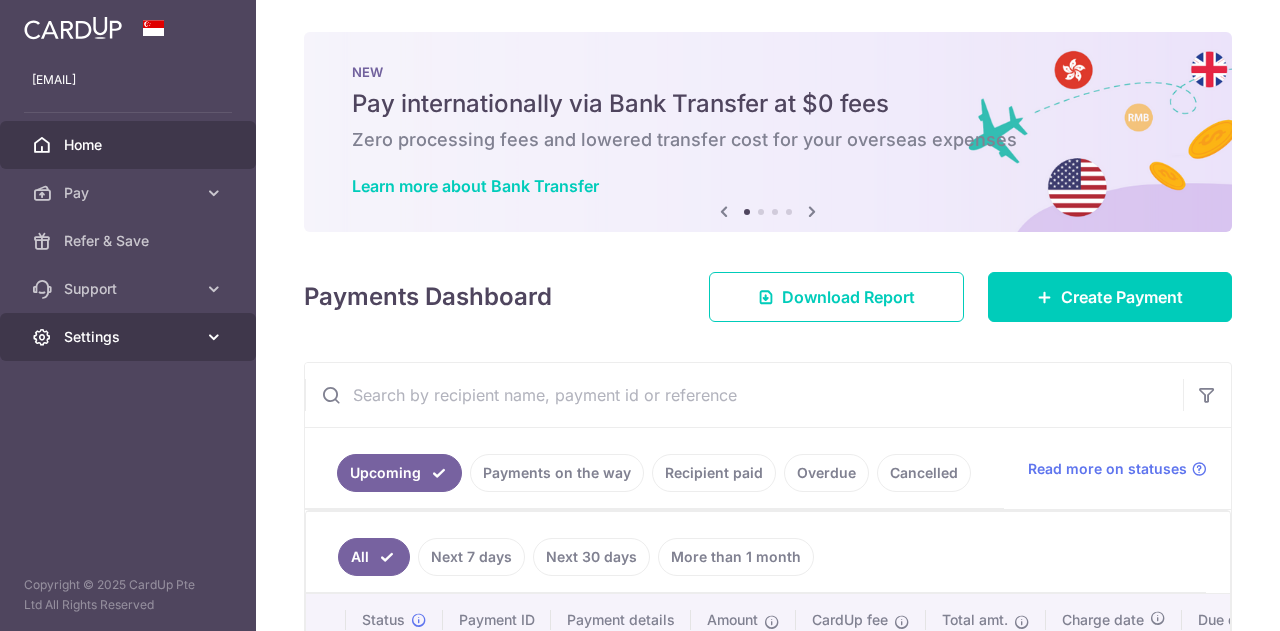 click on "Settings" at bounding box center [130, 337] 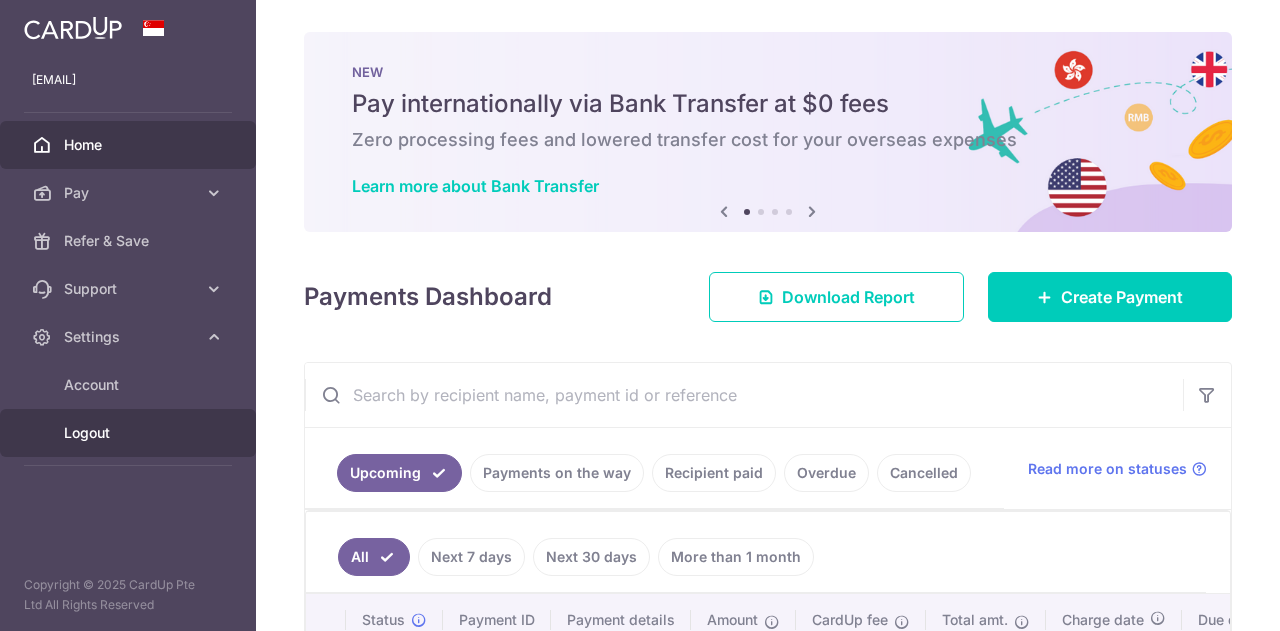 click on "Logout" at bounding box center [130, 433] 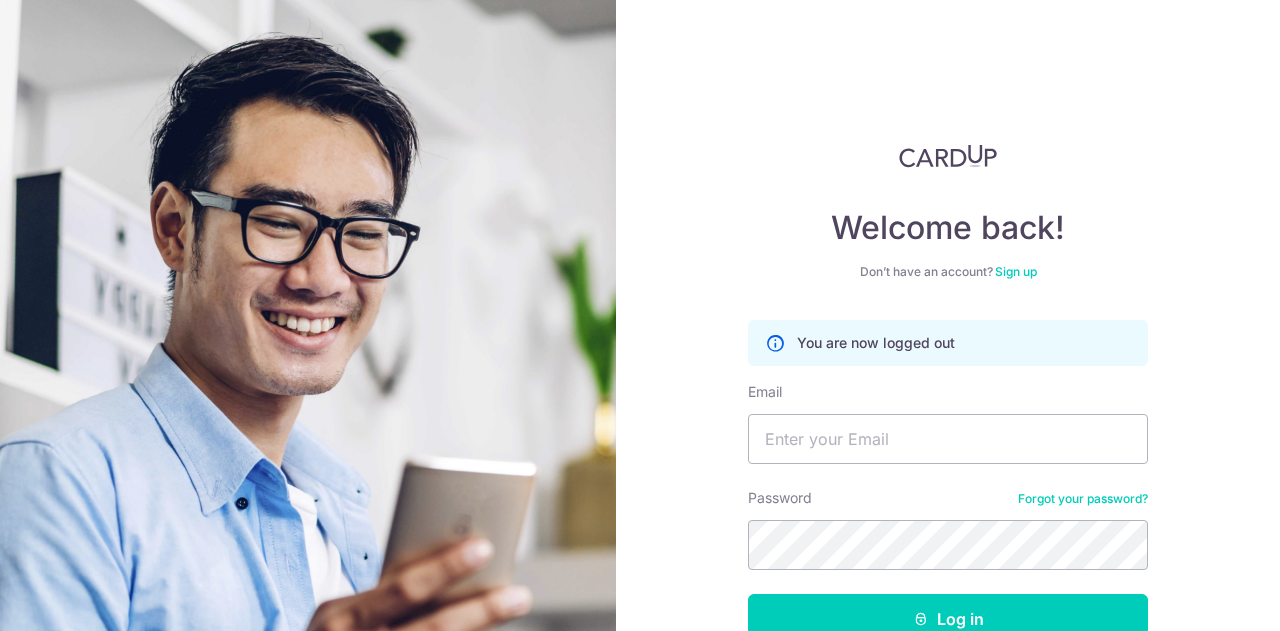 scroll, scrollTop: 0, scrollLeft: 0, axis: both 